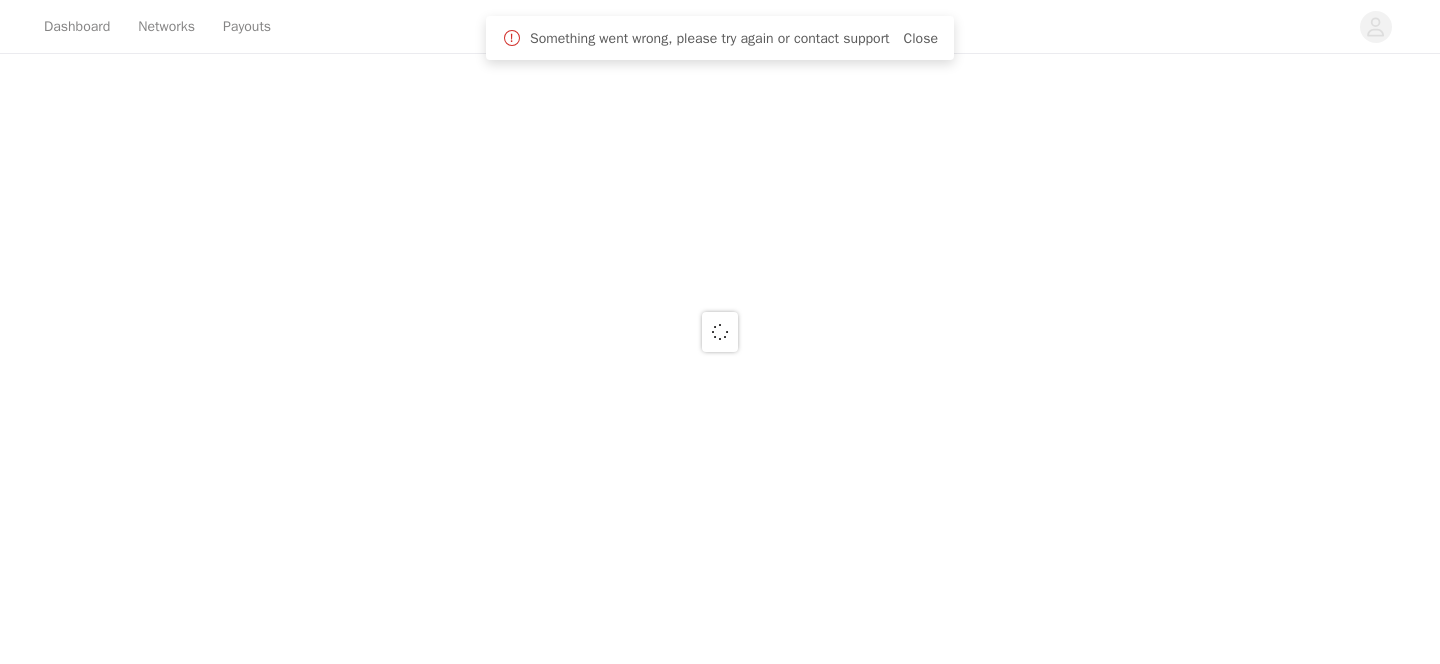 scroll, scrollTop: 0, scrollLeft: 0, axis: both 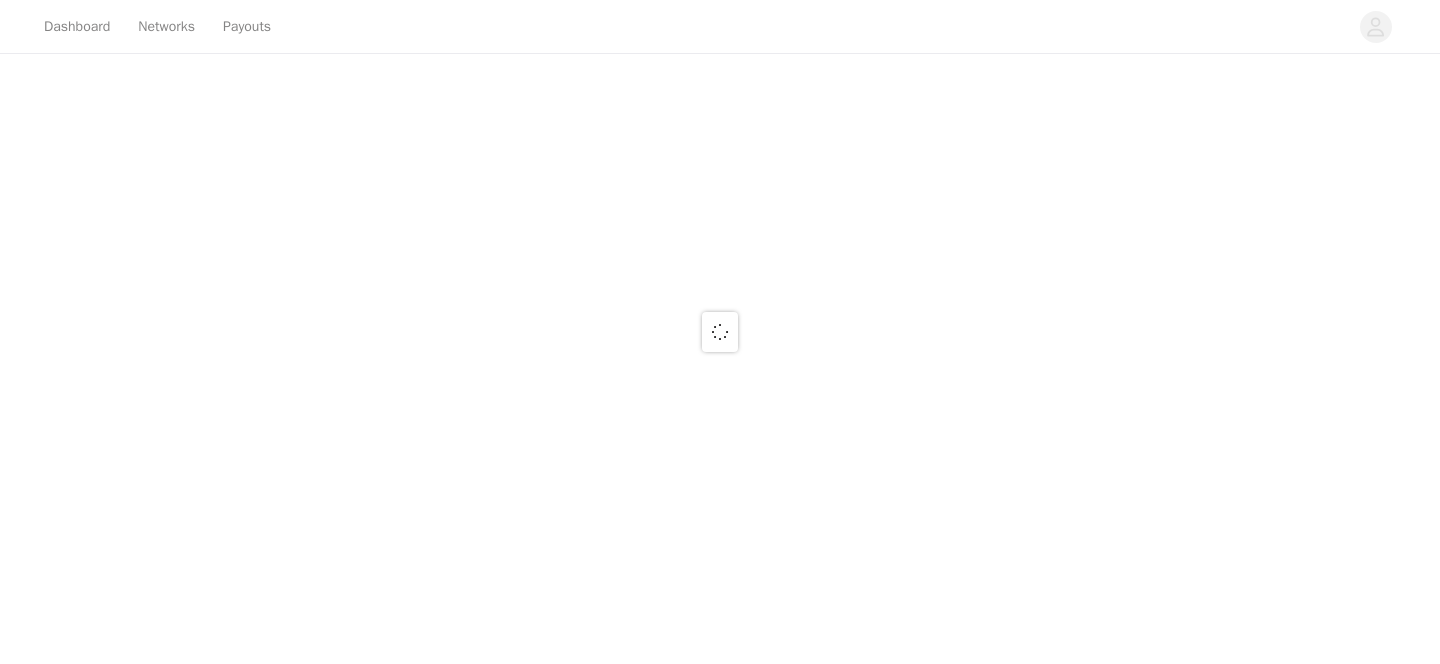 click at bounding box center (720, 332) 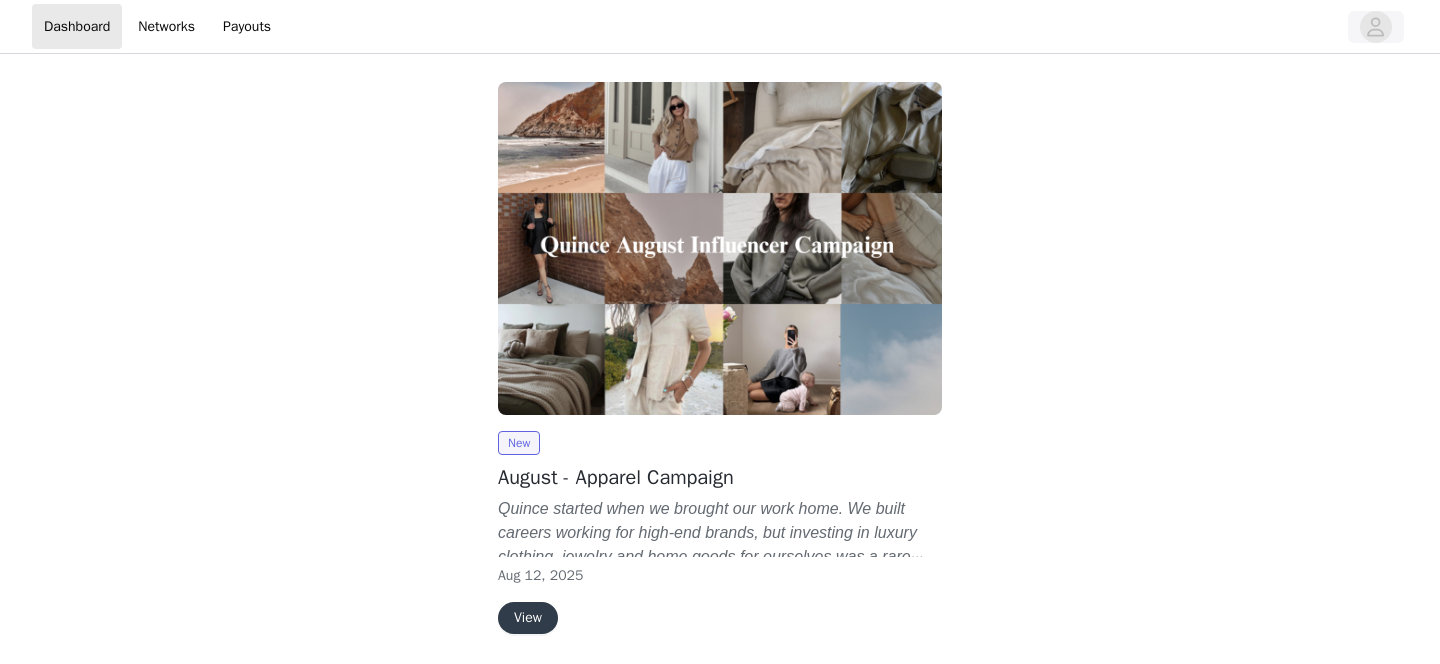 scroll, scrollTop: 0, scrollLeft: 0, axis: both 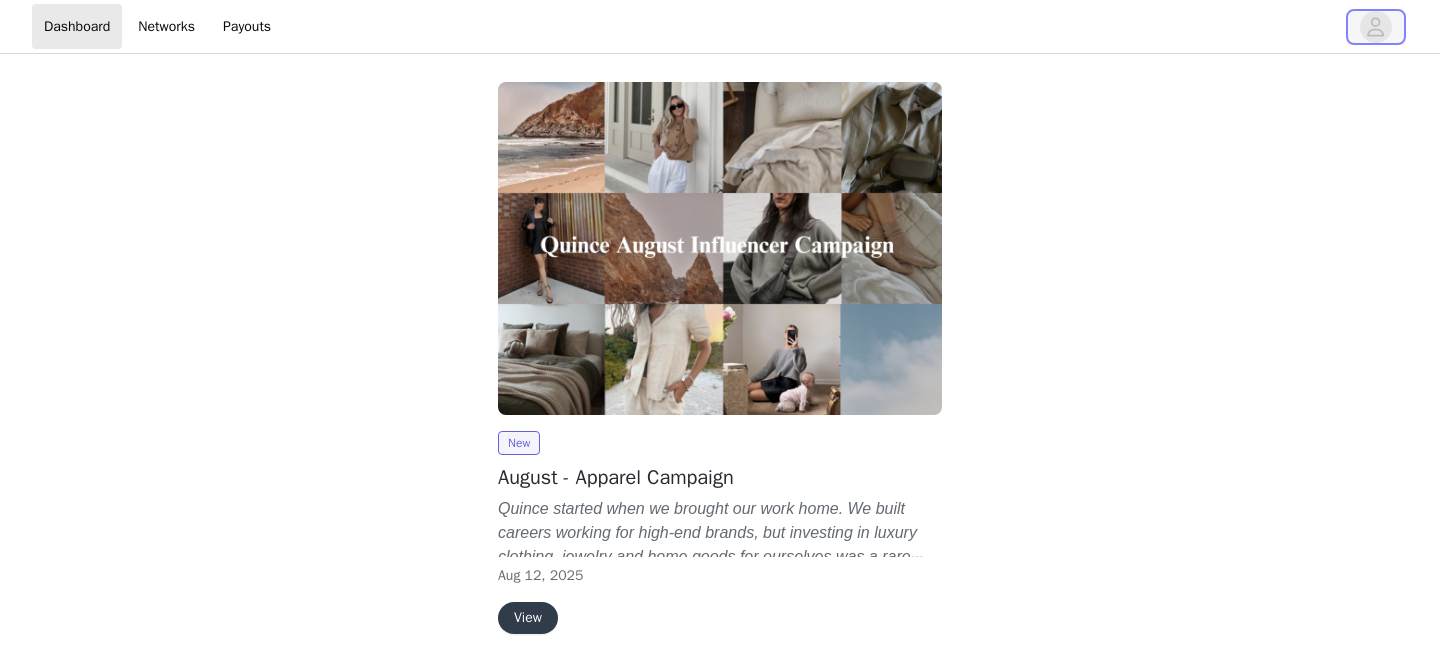 click at bounding box center [1376, 27] 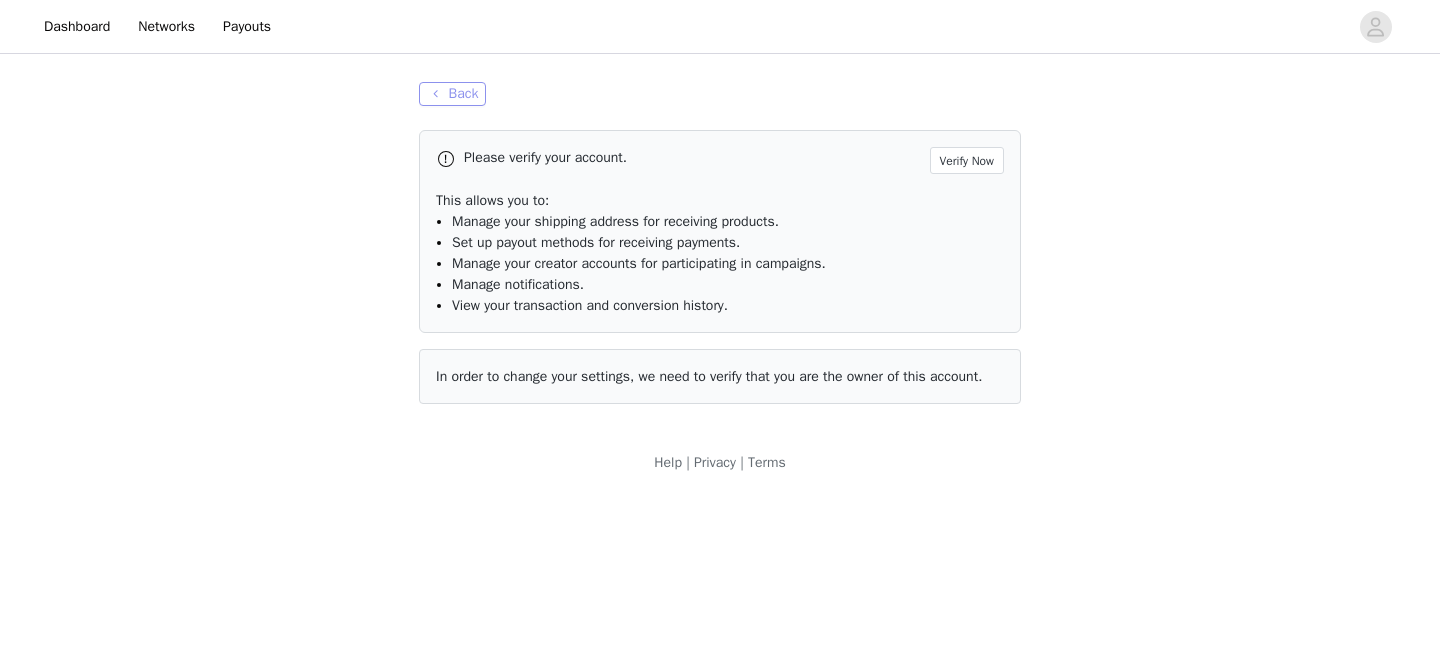 click on "Back" at bounding box center (452, 94) 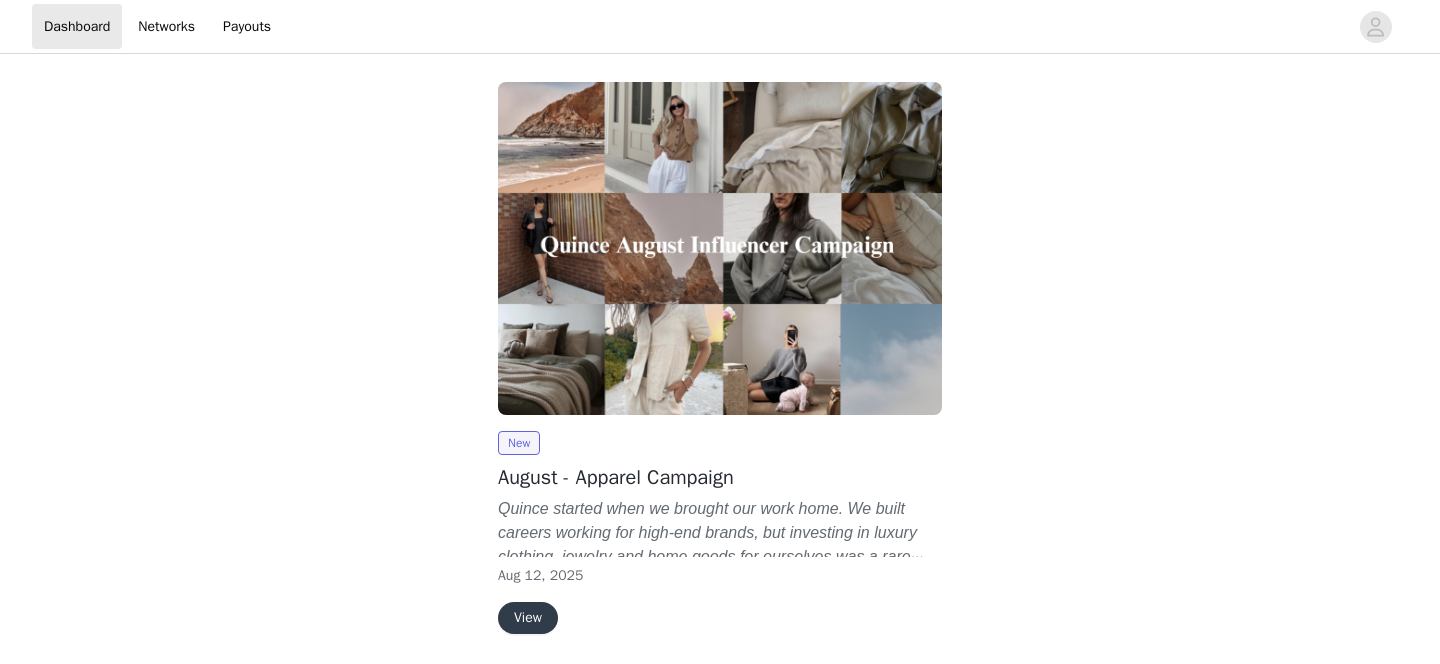 click on "View" at bounding box center (528, 618) 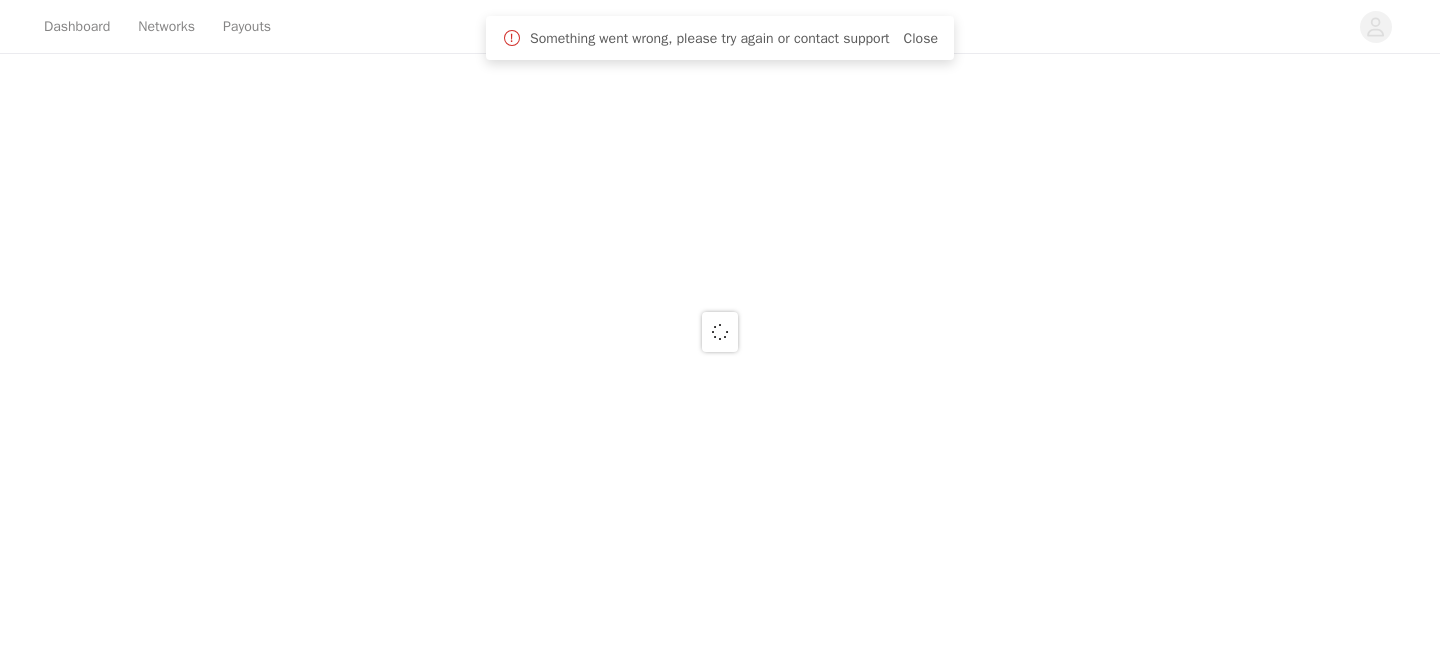 click on "Close" at bounding box center (921, 38) 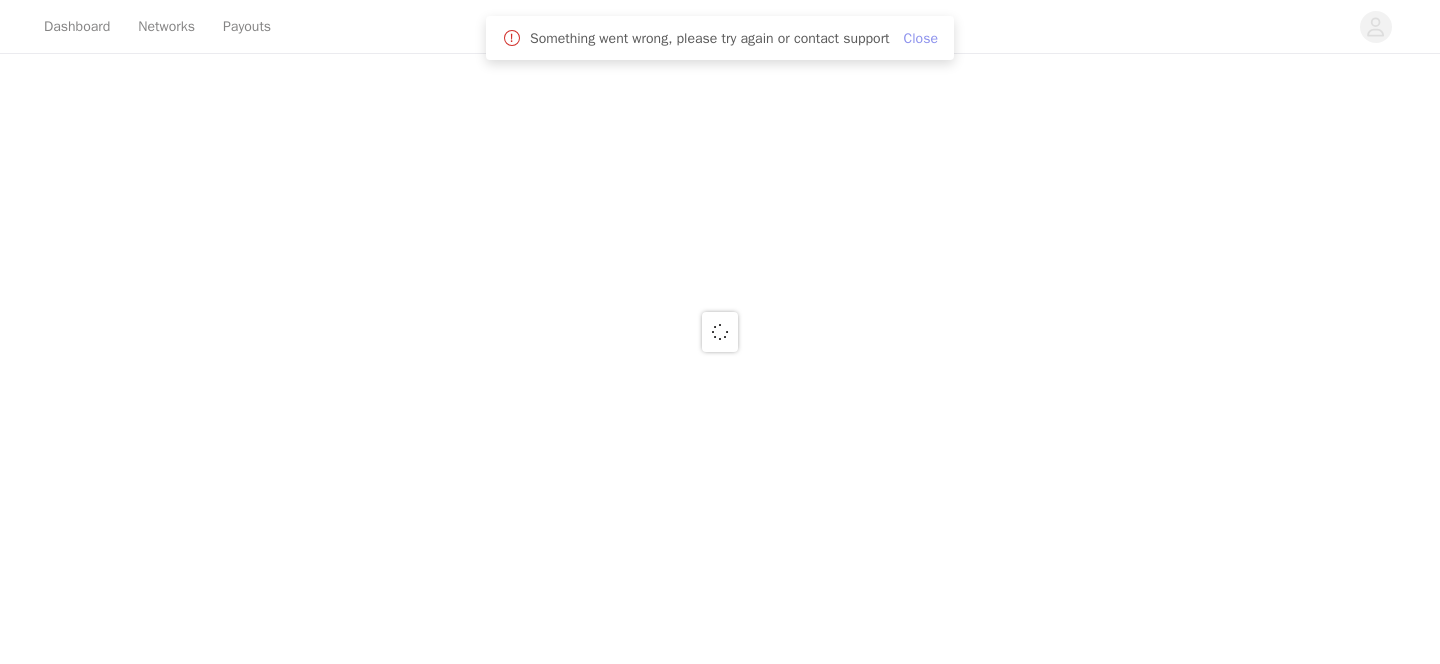 click on "Close" at bounding box center (921, 38) 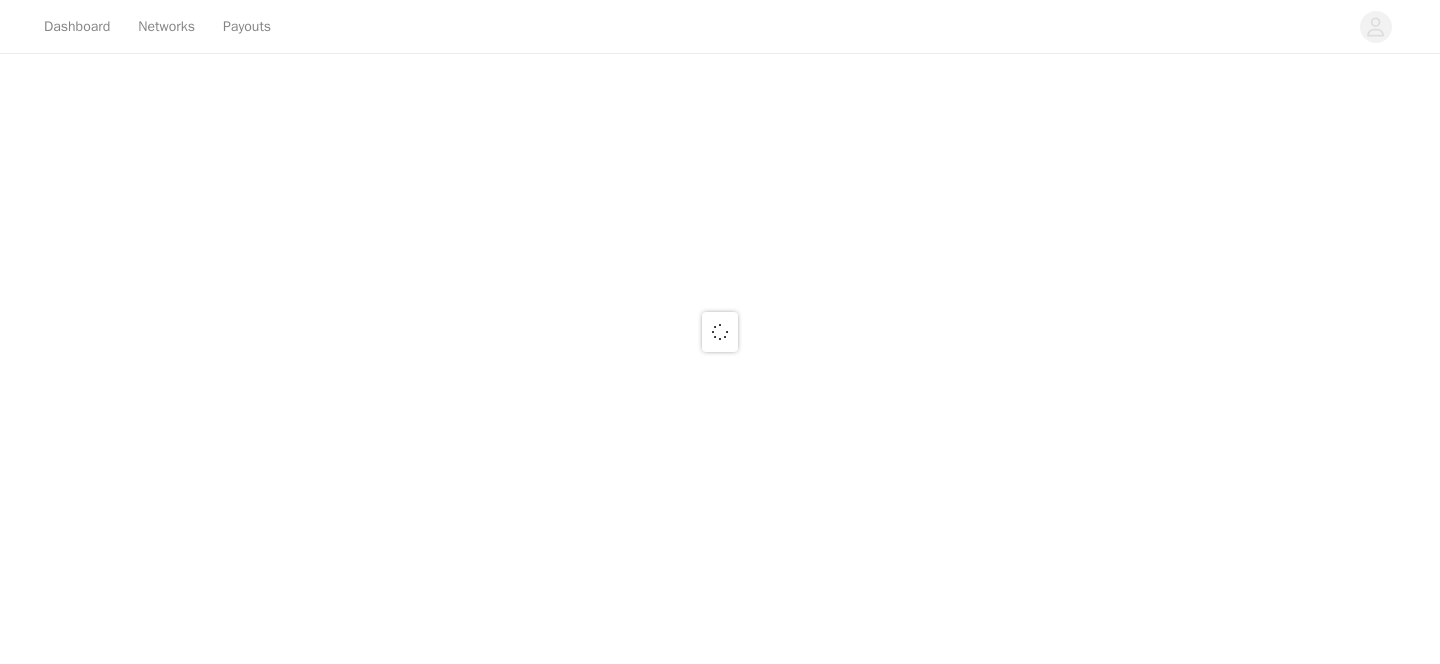 click at bounding box center [720, 332] 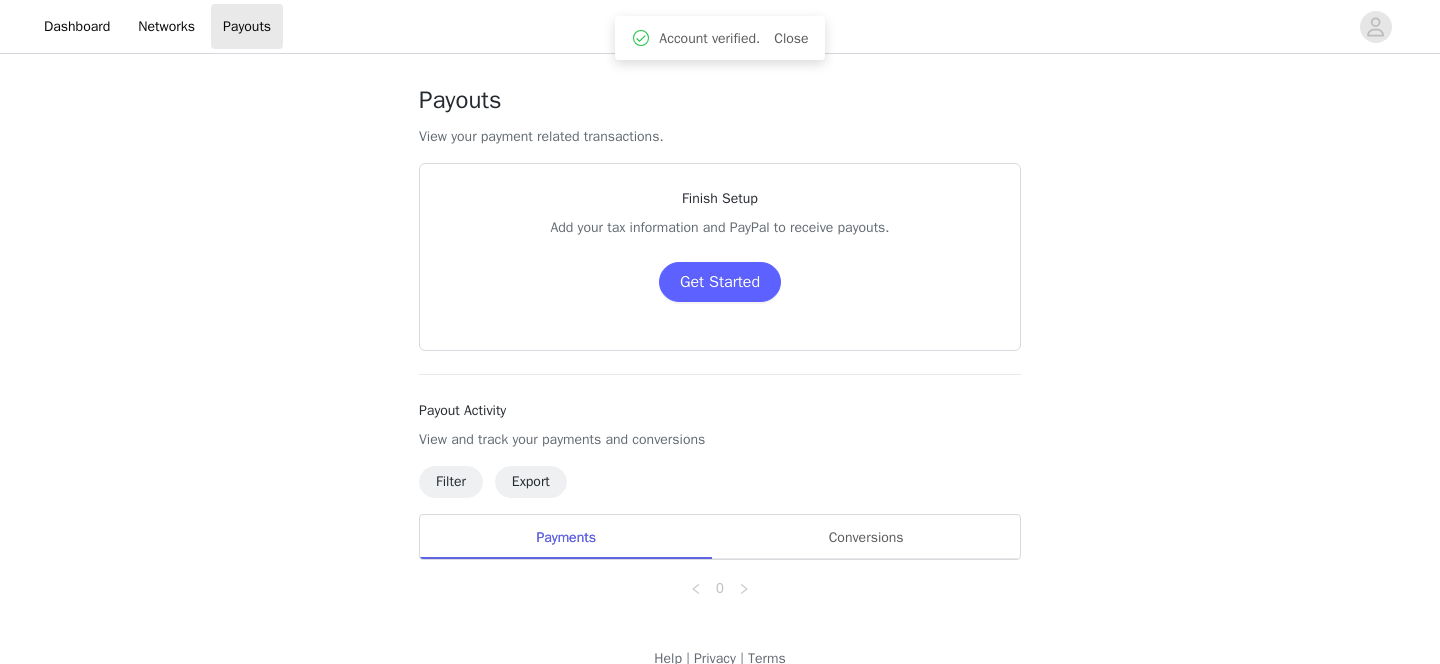 scroll, scrollTop: 0, scrollLeft: 0, axis: both 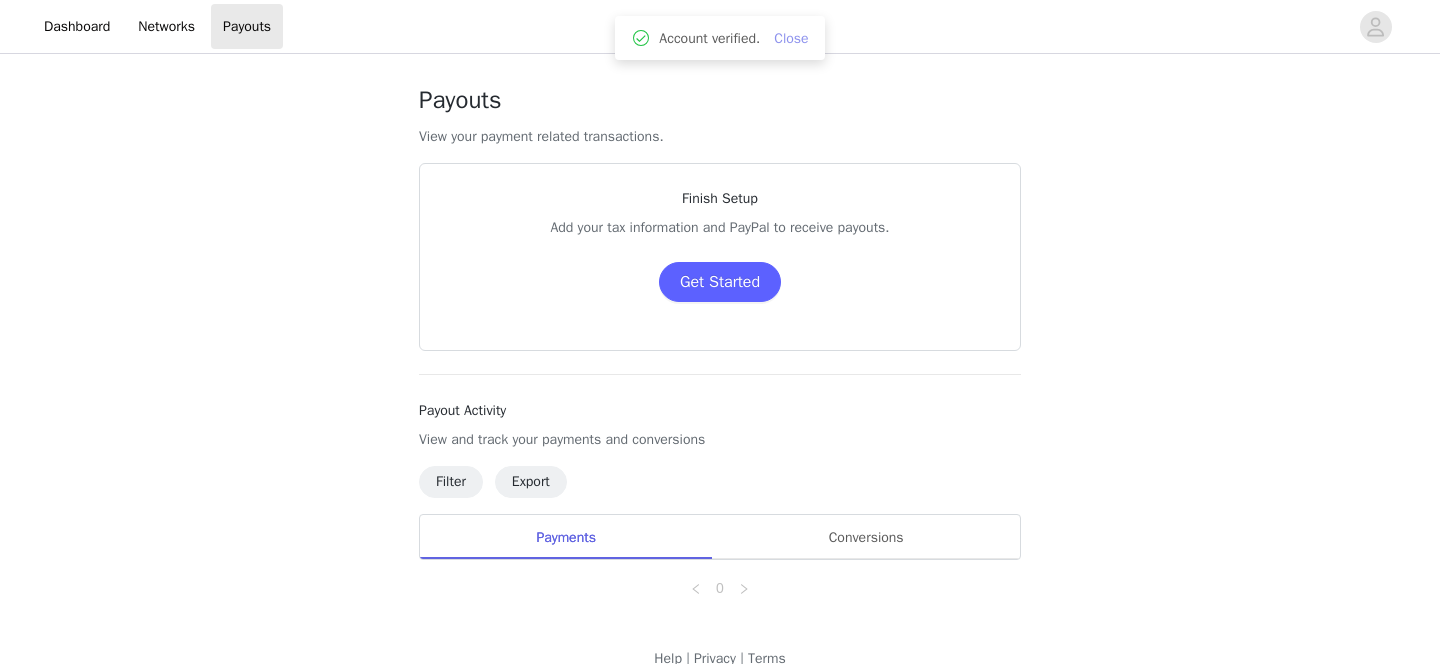 click on "Close" at bounding box center [791, 38] 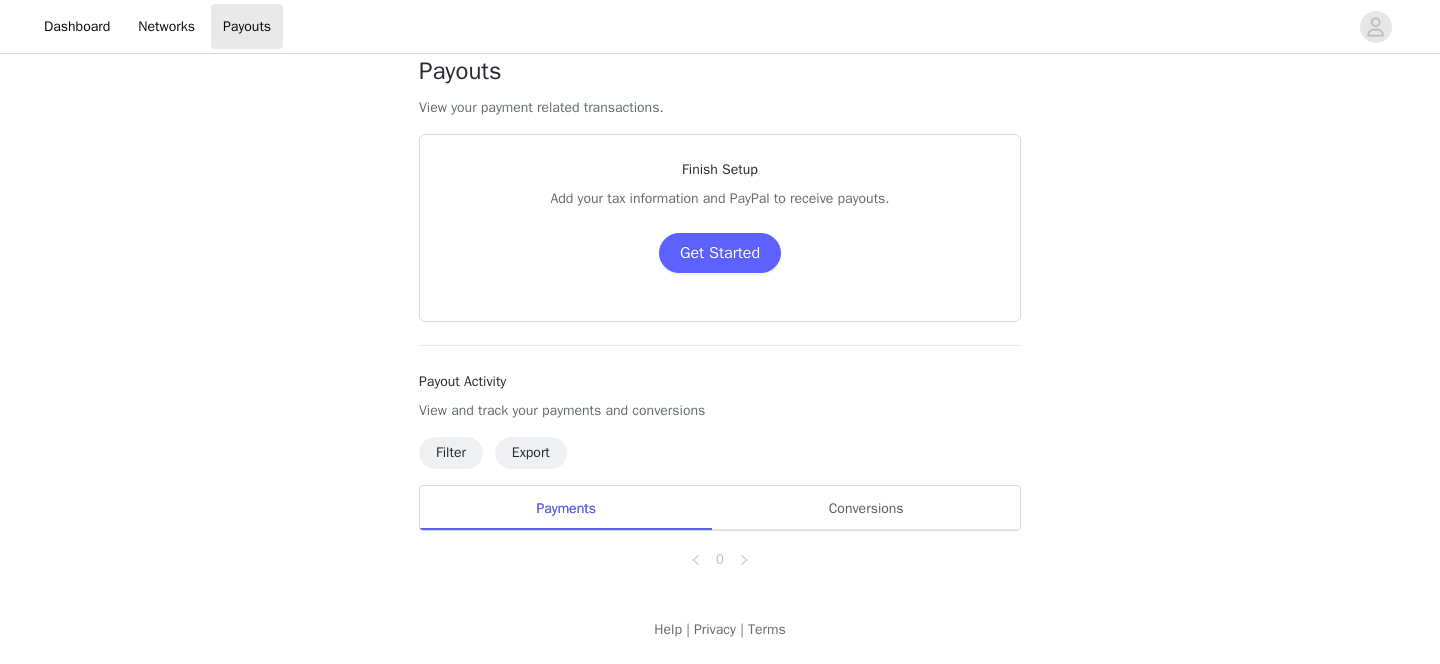 scroll, scrollTop: 0, scrollLeft: 0, axis: both 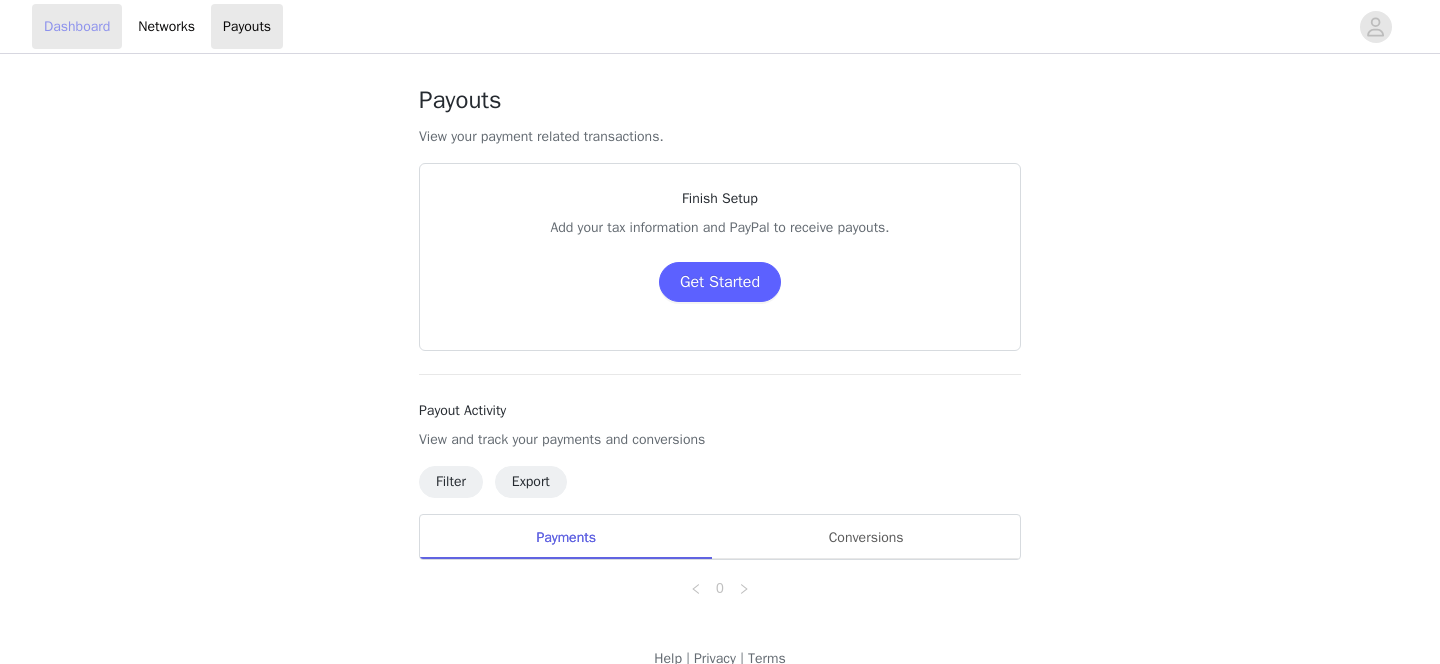click on "Dashboard" at bounding box center (77, 26) 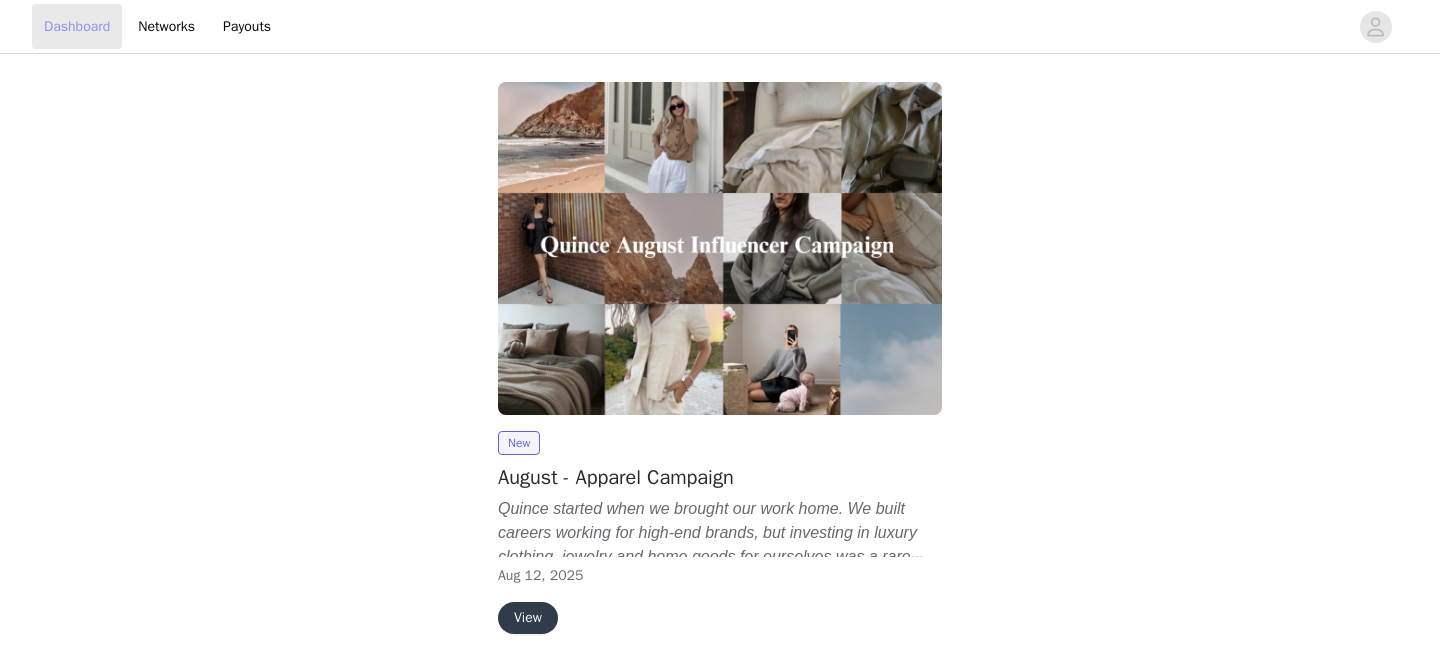 scroll, scrollTop: 71, scrollLeft: 0, axis: vertical 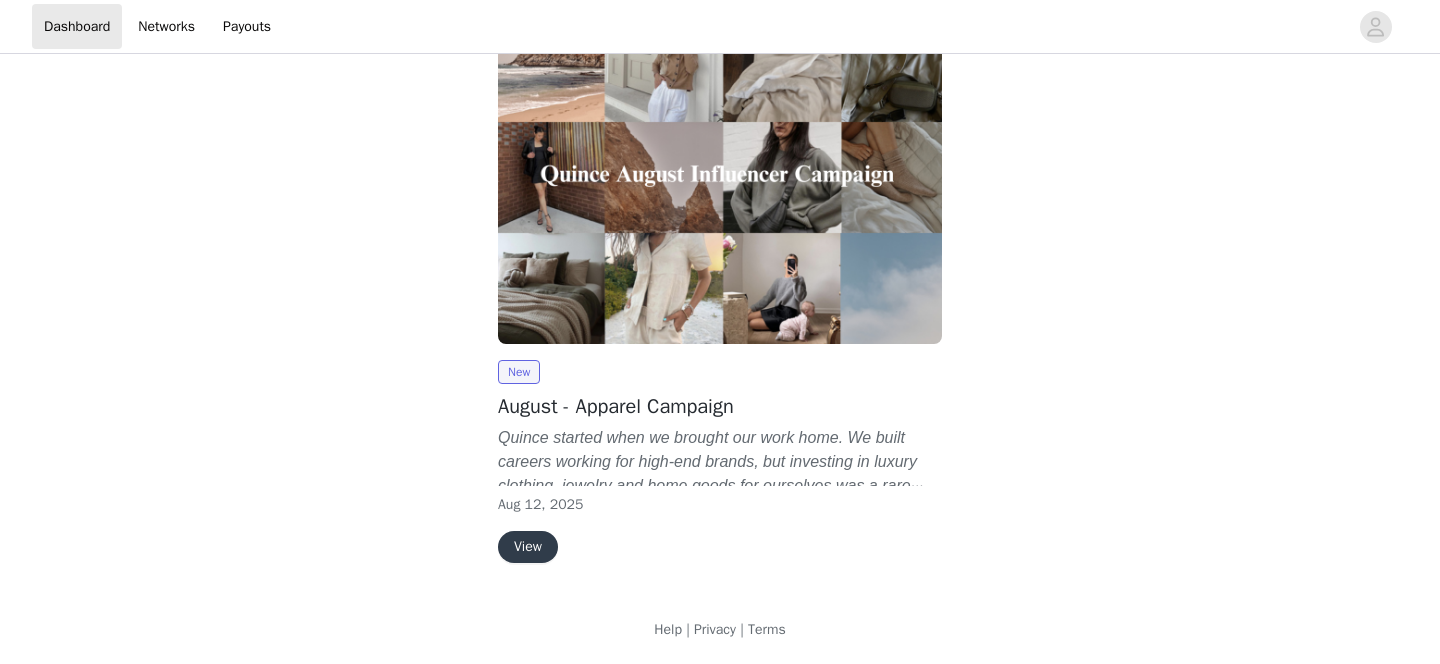 click on "View" at bounding box center [528, 547] 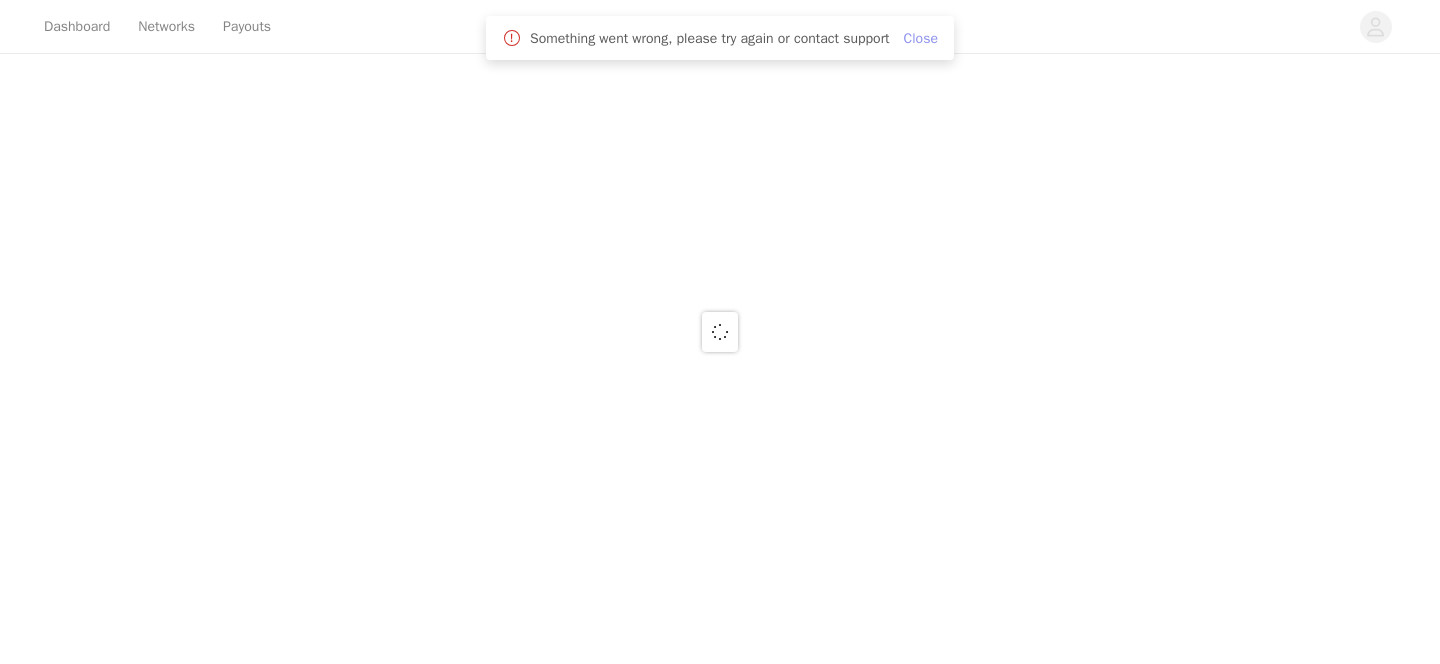 click on "Close" at bounding box center (921, 38) 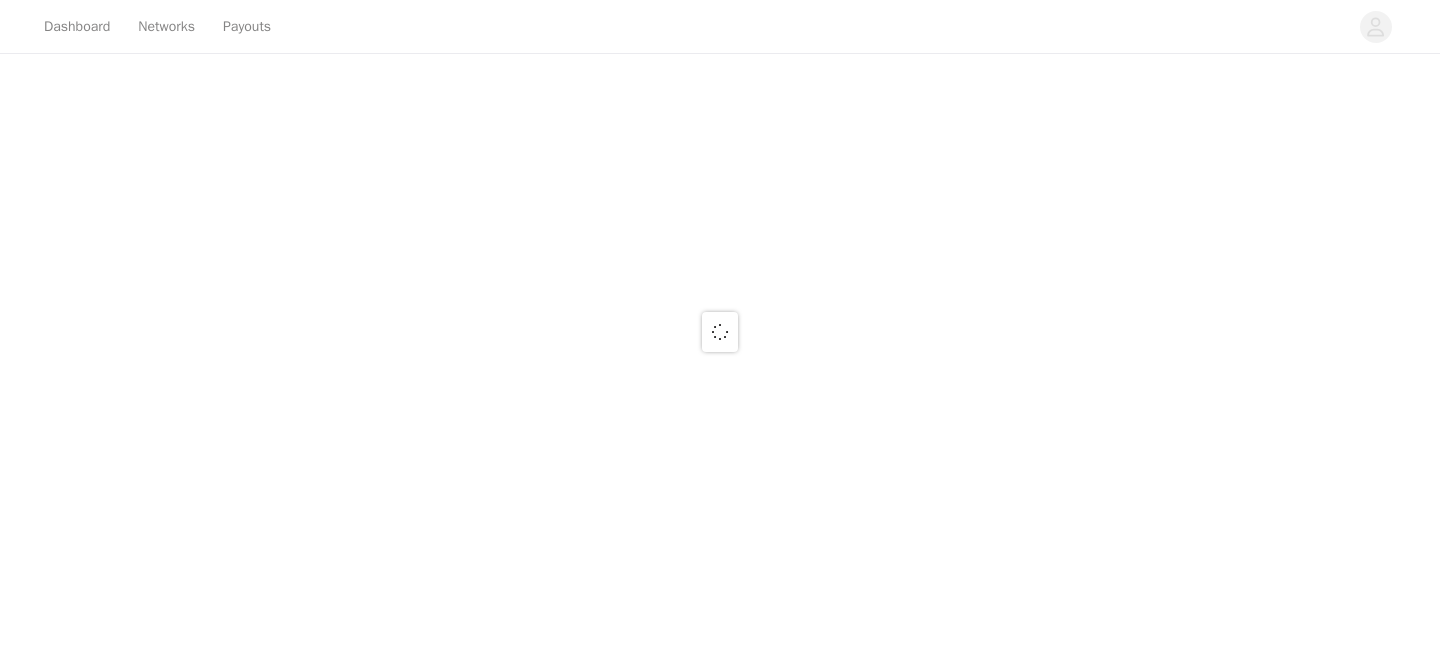 click at bounding box center [720, 332] 